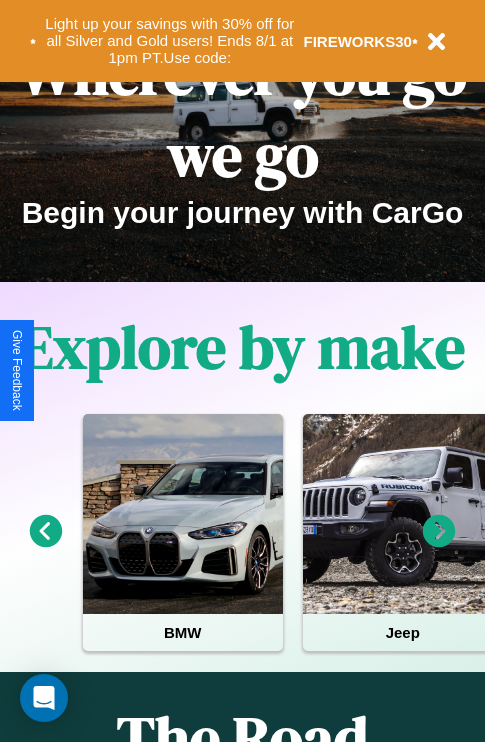 scroll, scrollTop: 308, scrollLeft: 0, axis: vertical 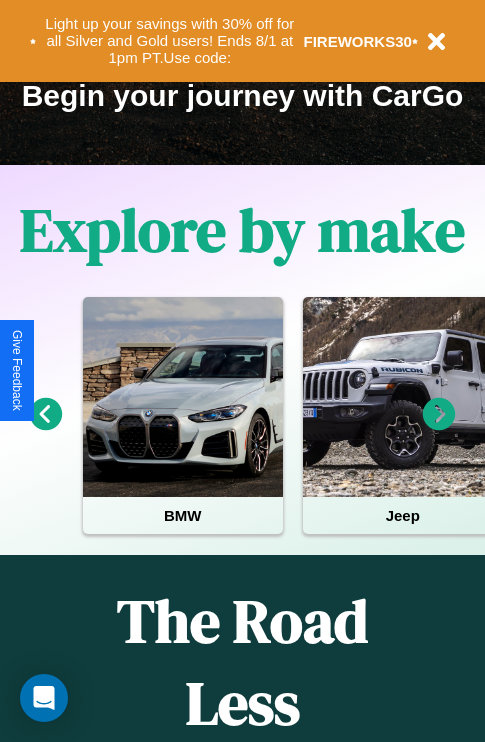 click 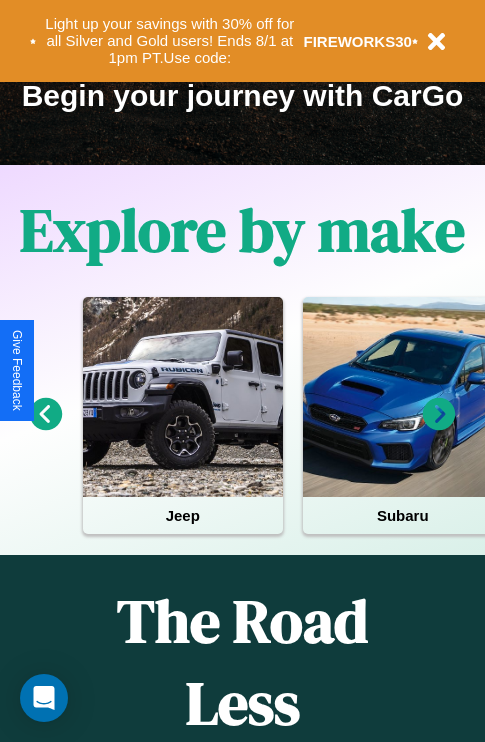 click 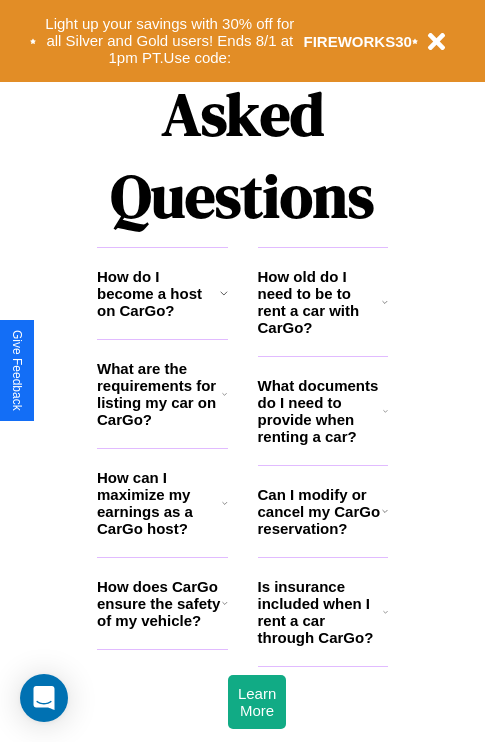 scroll, scrollTop: 2423, scrollLeft: 0, axis: vertical 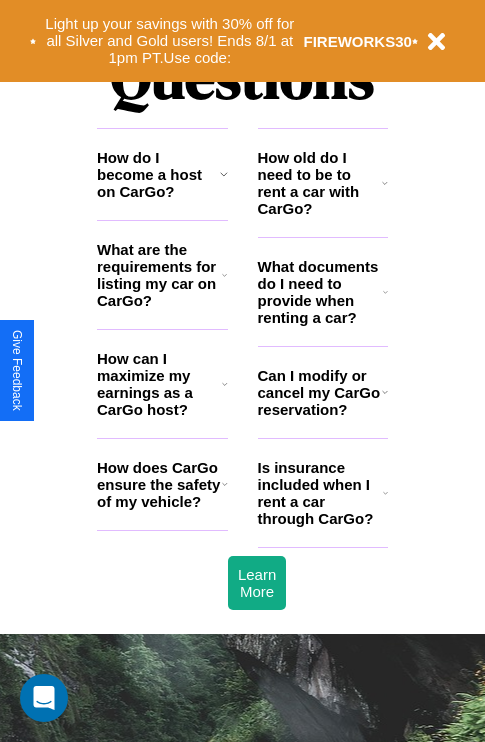 click 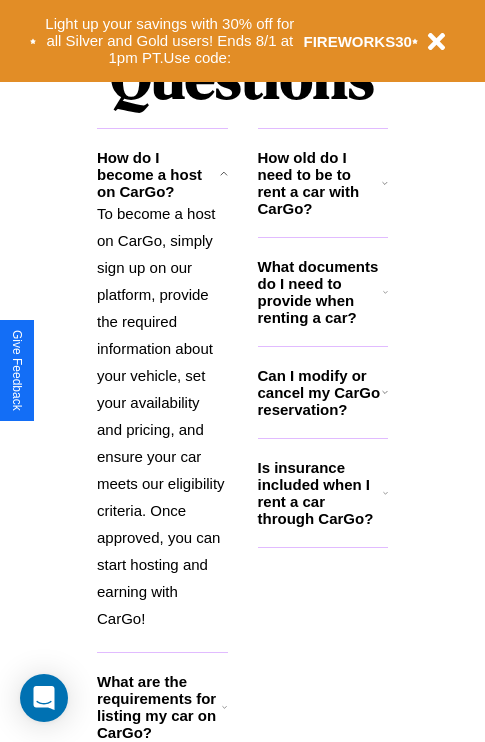click on "What are the requirements for listing my car on CarGo?" at bounding box center [159, 707] 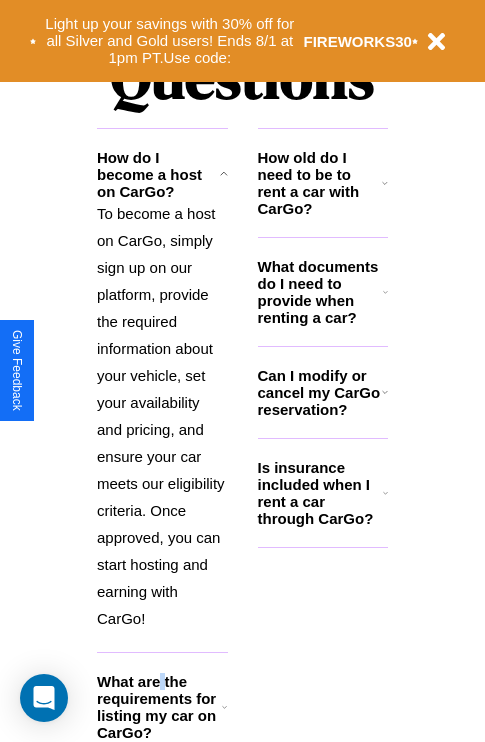 scroll, scrollTop: 2677, scrollLeft: 0, axis: vertical 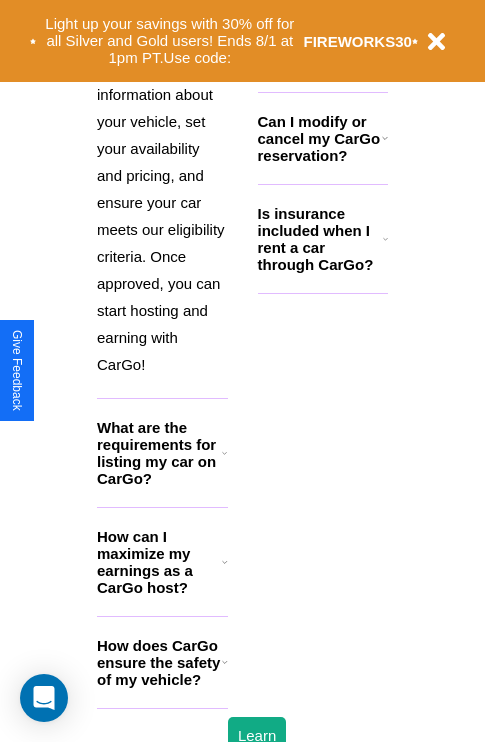 click on "How does CarGo ensure the safety of my vehicle?" at bounding box center [159, 662] 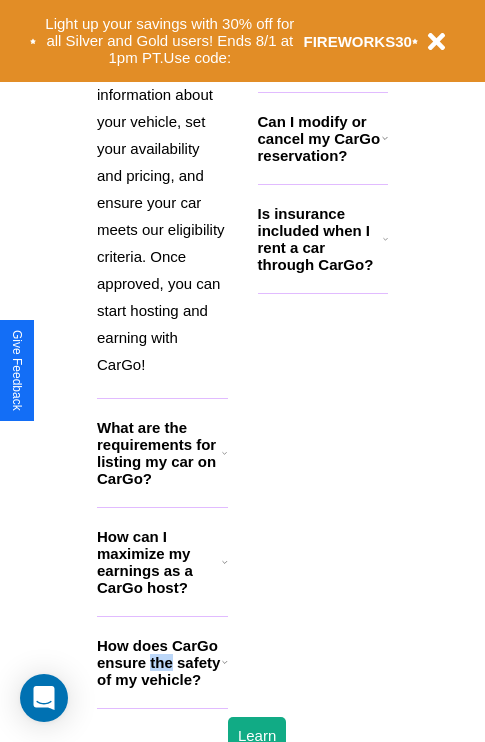 scroll, scrollTop: 1905, scrollLeft: 0, axis: vertical 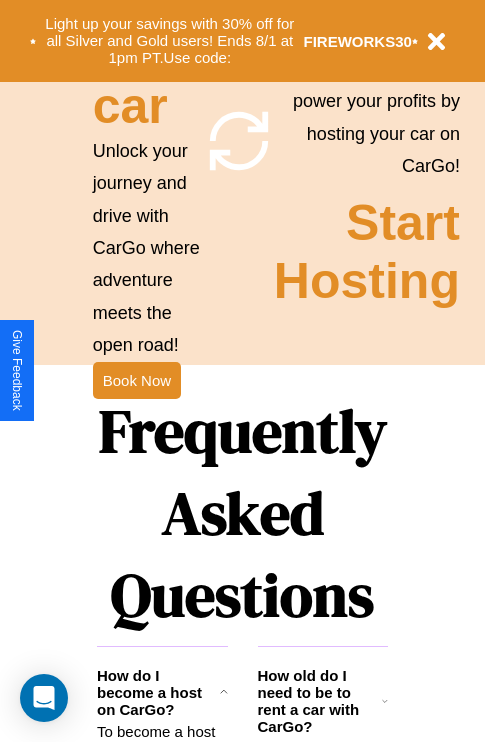 click 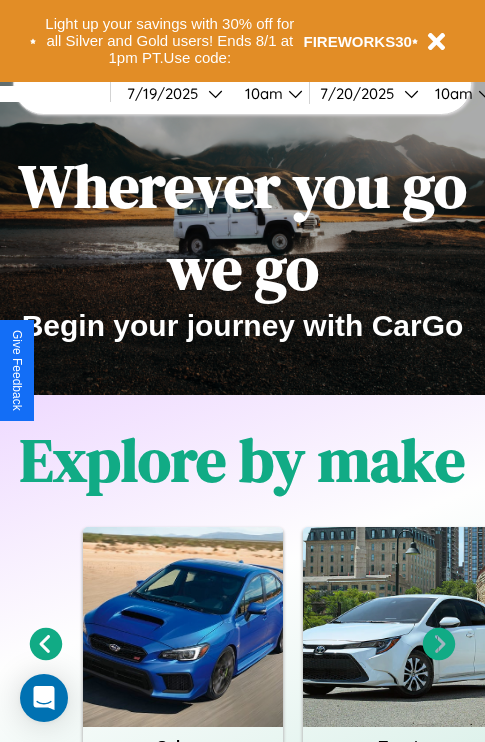 scroll, scrollTop: 0, scrollLeft: 0, axis: both 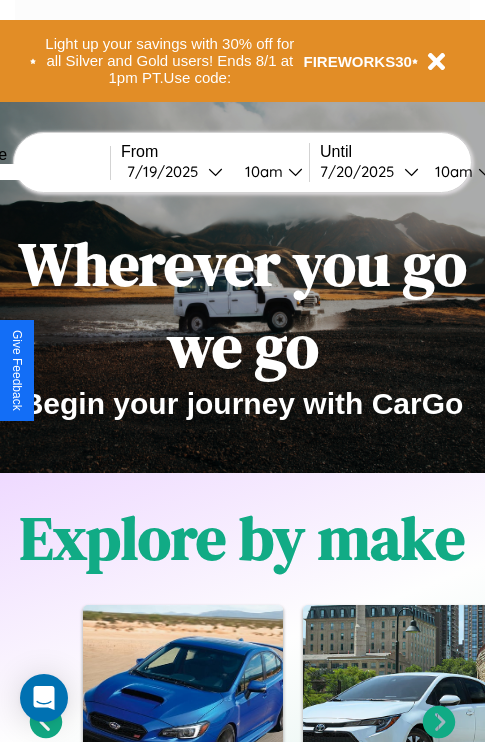 click at bounding box center [35, 172] 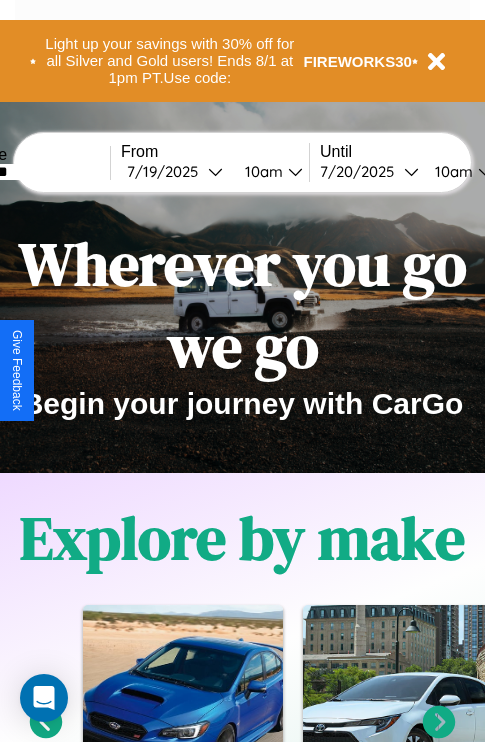 type on "********" 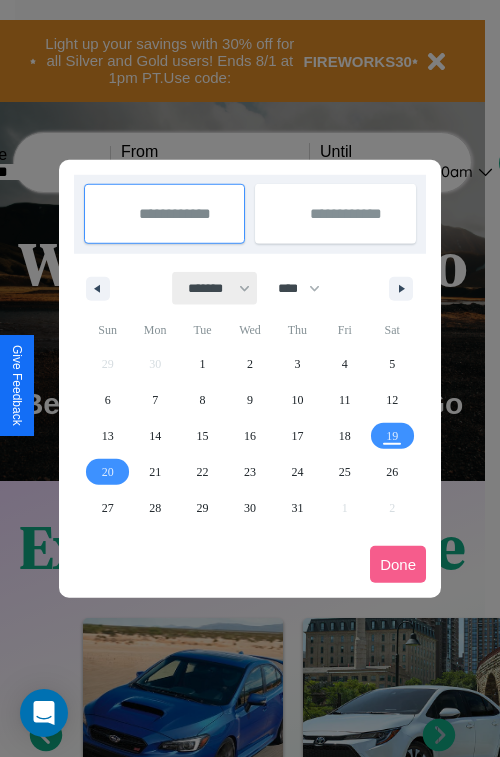 click on "******* ******** ***** ***** *** **** **** ****** ********* ******* ******** ********" at bounding box center (215, 288) 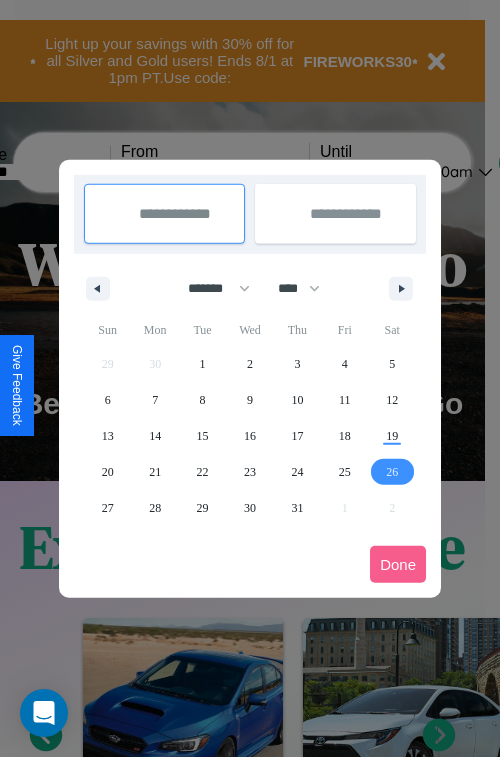 click on "26" at bounding box center (392, 472) 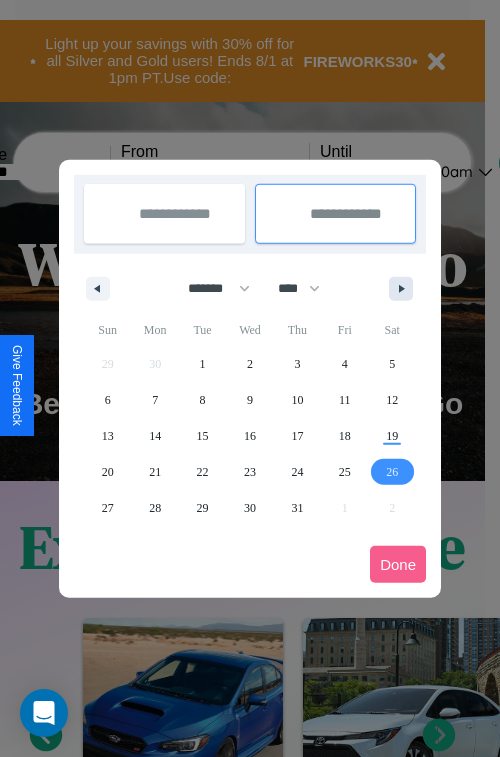 click at bounding box center (405, 289) 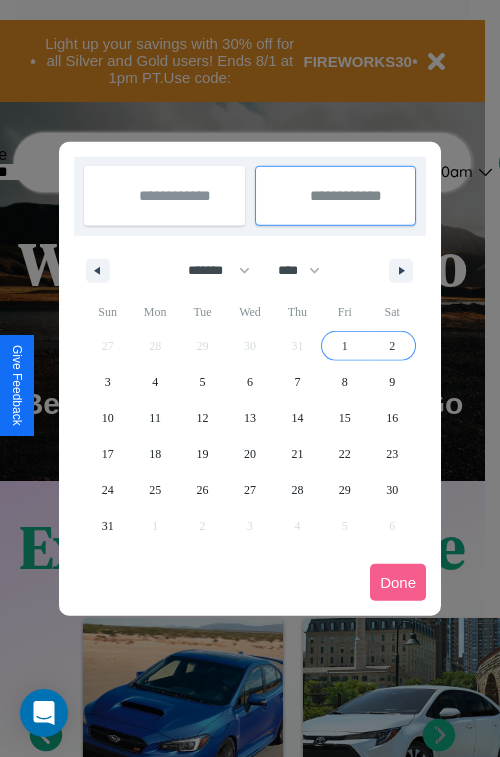 click on "2" at bounding box center (392, 346) 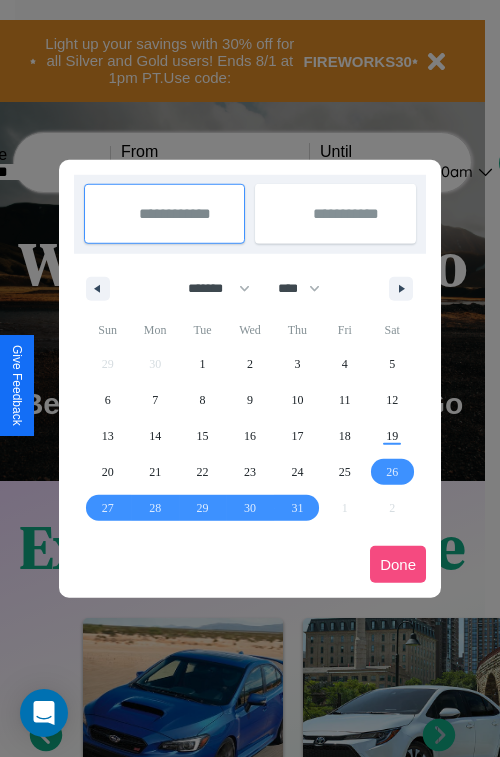 click on "Done" at bounding box center (398, 564) 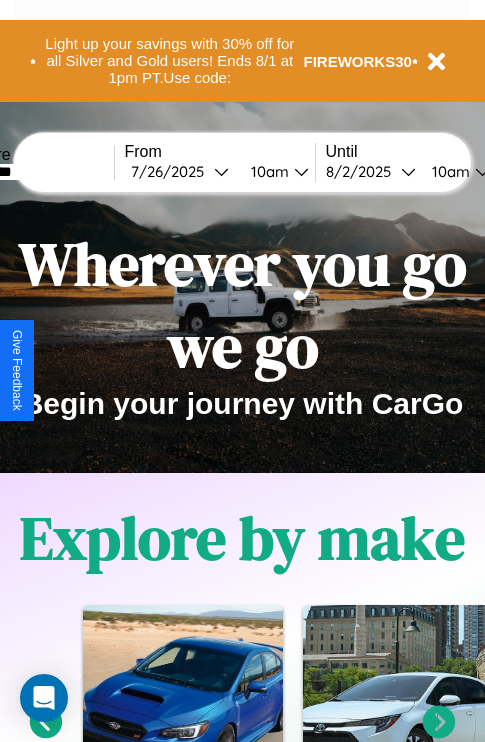 scroll, scrollTop: 0, scrollLeft: 72, axis: horizontal 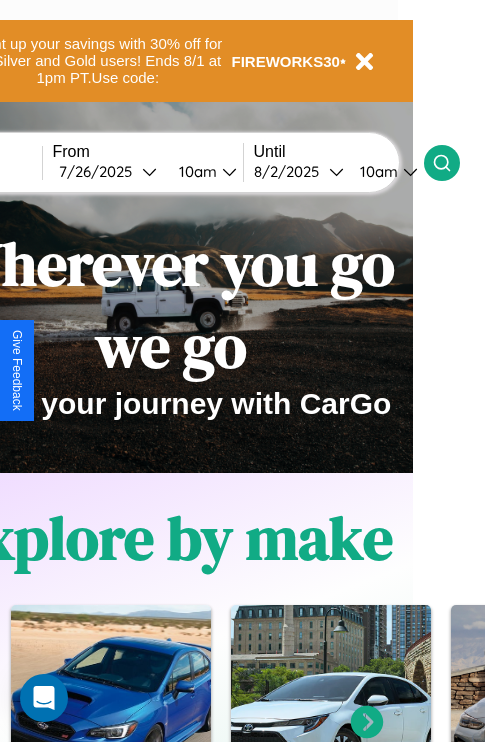click 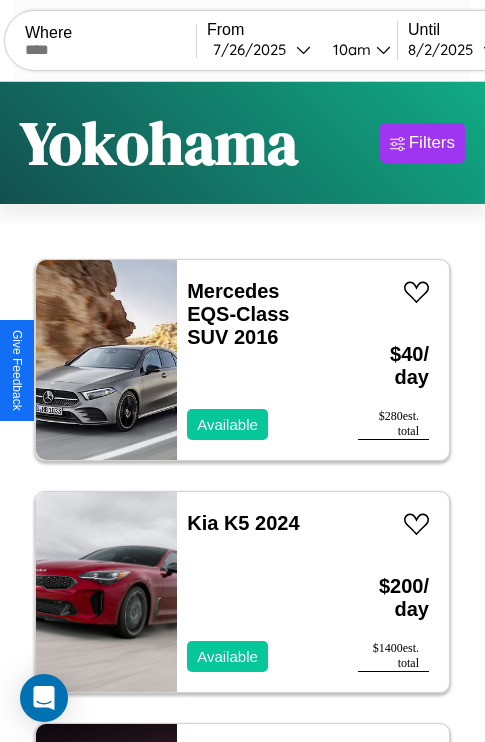 scroll, scrollTop: 50, scrollLeft: 0, axis: vertical 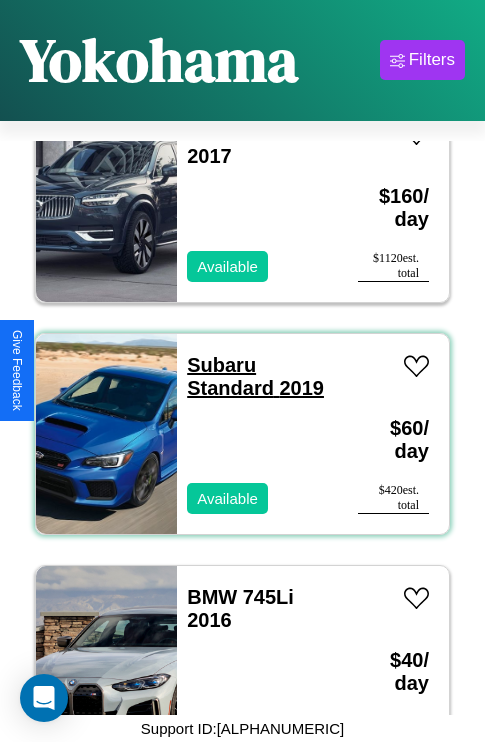 click on "Subaru   Standard   2019" at bounding box center [255, 376] 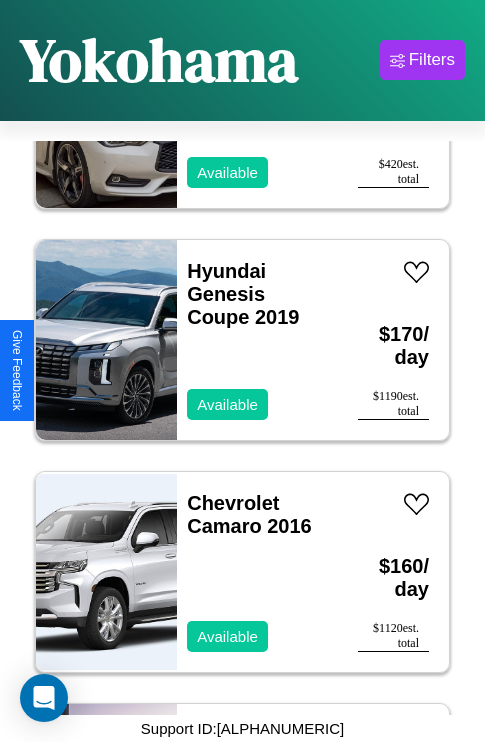 scroll, scrollTop: 22811, scrollLeft: 0, axis: vertical 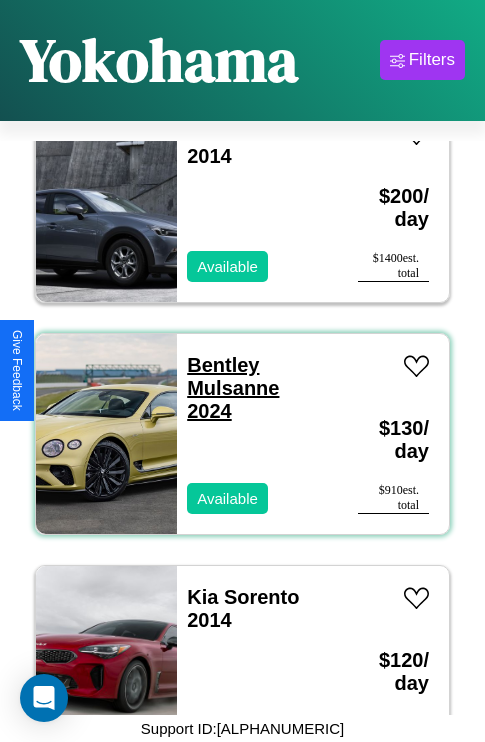 click on "Bentley   Mulsanne   2024" at bounding box center [233, 388] 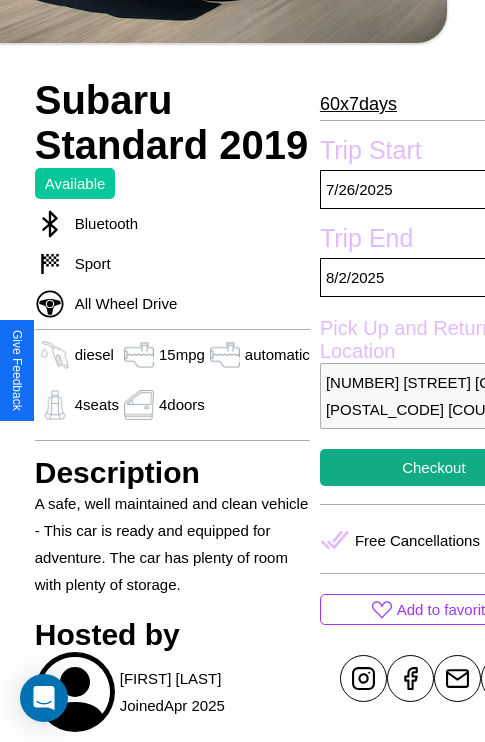 scroll, scrollTop: 692, scrollLeft: 68, axis: both 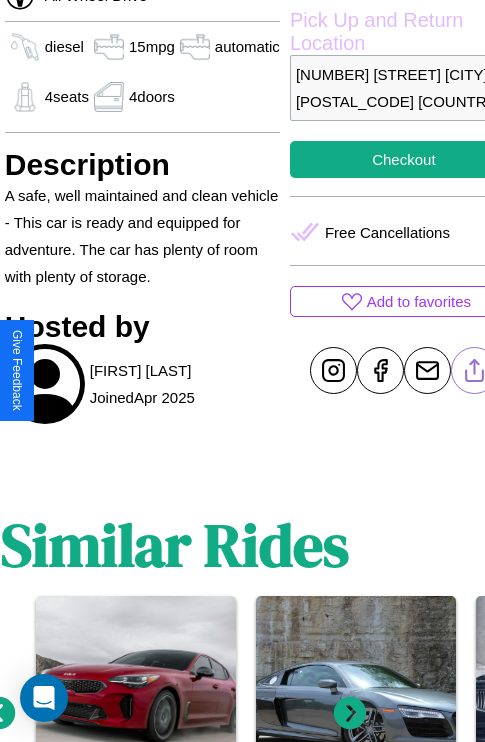 click 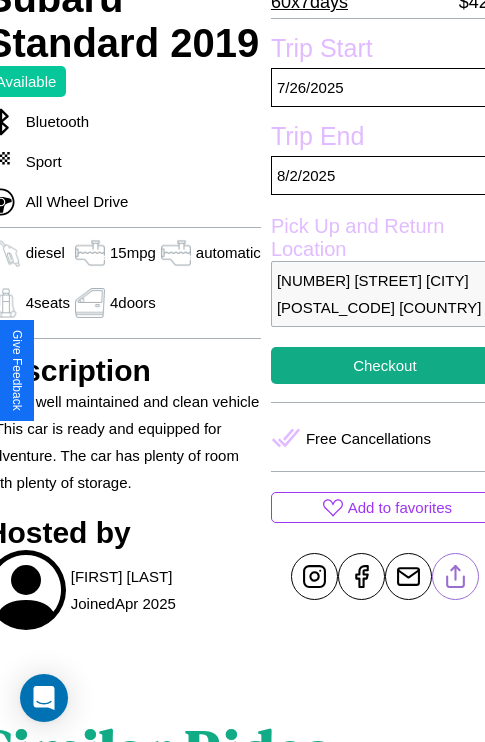 scroll, scrollTop: 481, scrollLeft: 88, axis: both 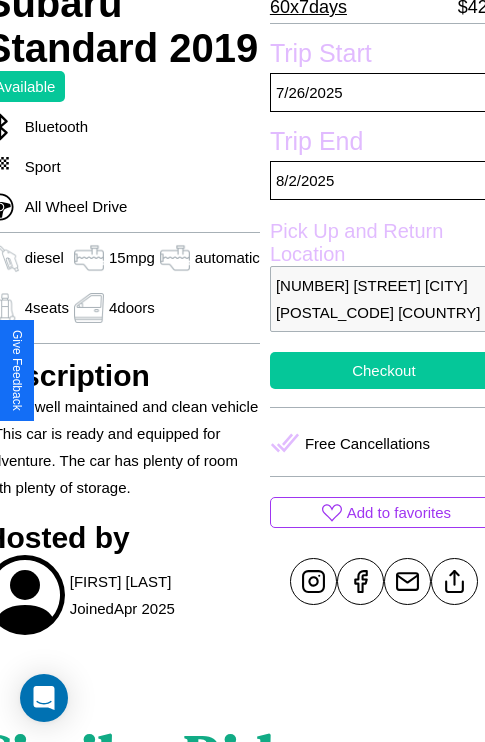 click on "Checkout" at bounding box center [384, 370] 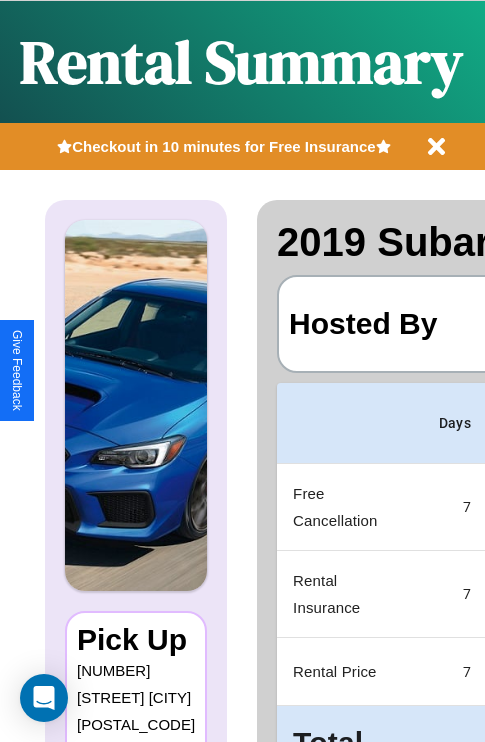 scroll, scrollTop: 0, scrollLeft: 378, axis: horizontal 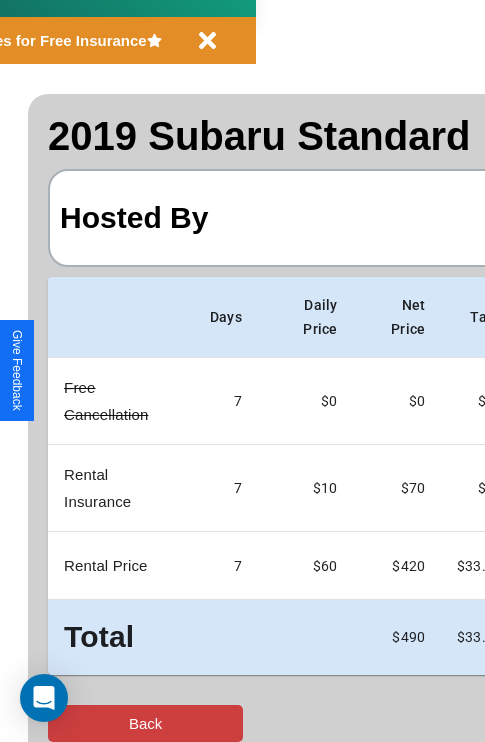 click on "Back" at bounding box center [145, 723] 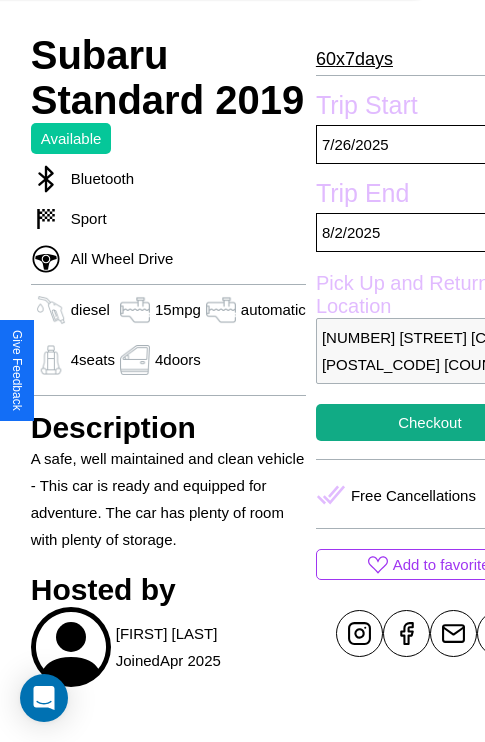 scroll, scrollTop: 692, scrollLeft: 68, axis: both 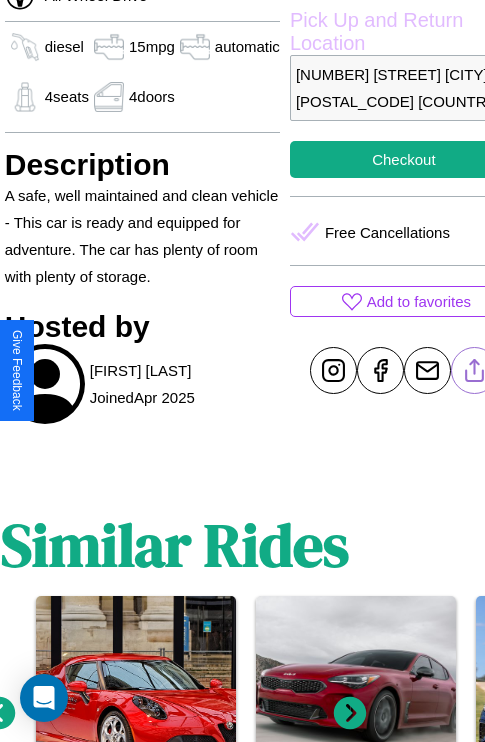 click 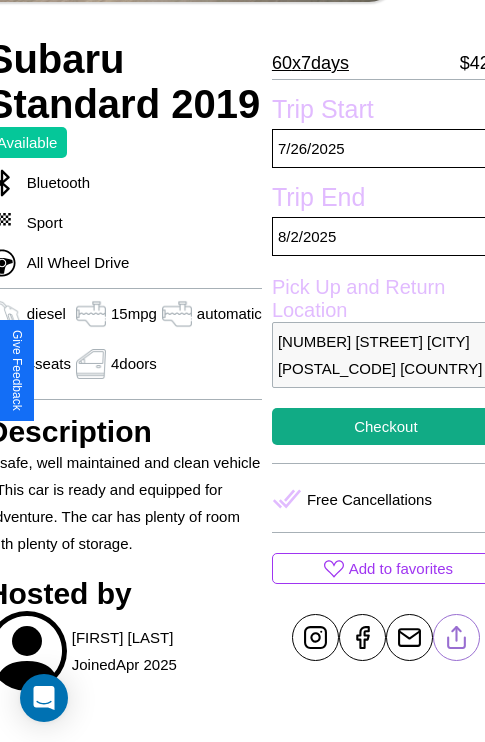 scroll, scrollTop: 409, scrollLeft: 88, axis: both 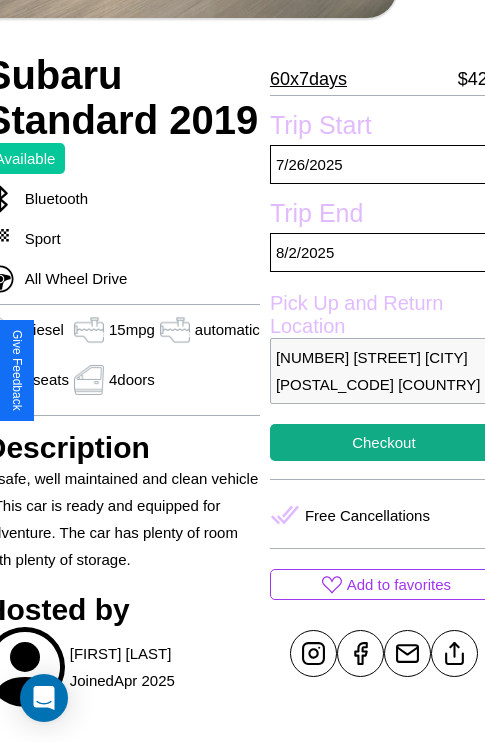 click on "575 Spring Street  Yokohama  41285 Japan" at bounding box center (384, 371) 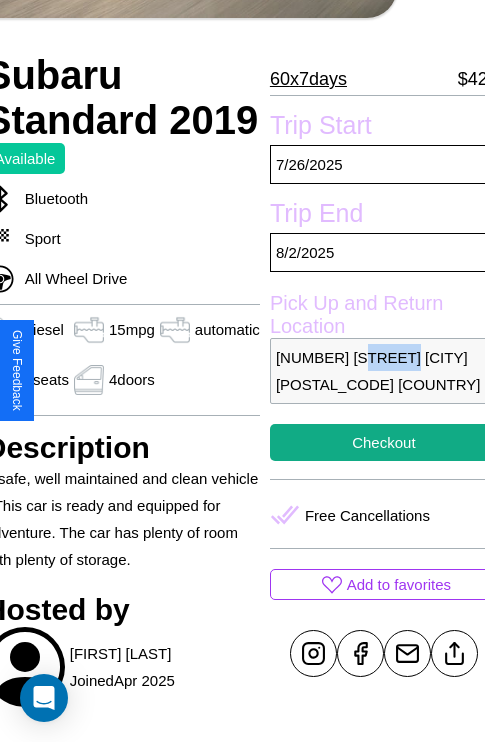 click on "575 Spring Street  Yokohama  41285 Japan" at bounding box center [384, 371] 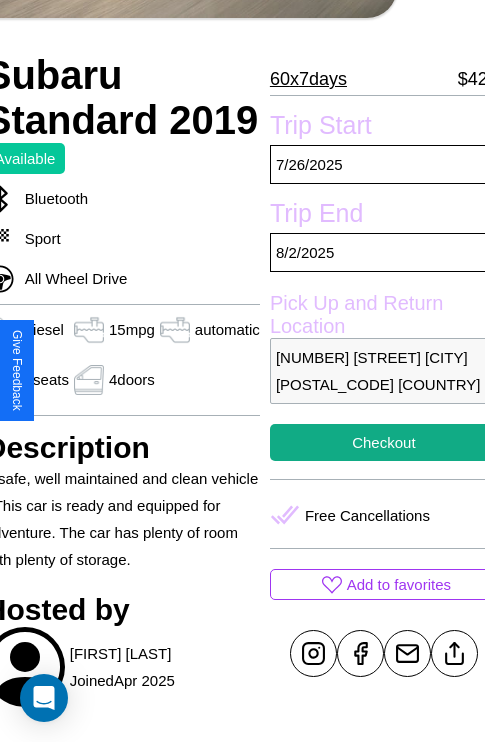 click on "575 Spring Street  Yokohama  41285 Japan" at bounding box center [384, 371] 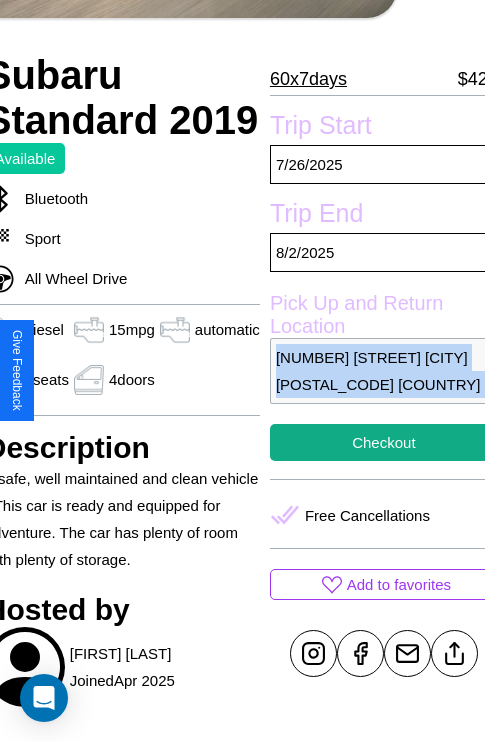 click on "575 Spring Street  Yokohama  41285 Japan" at bounding box center [384, 371] 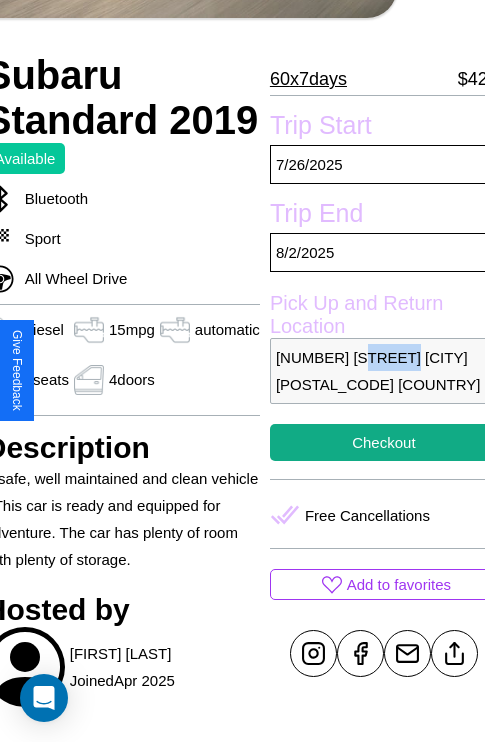 click on "575 Spring Street  Yokohama  41285 Japan" at bounding box center (384, 371) 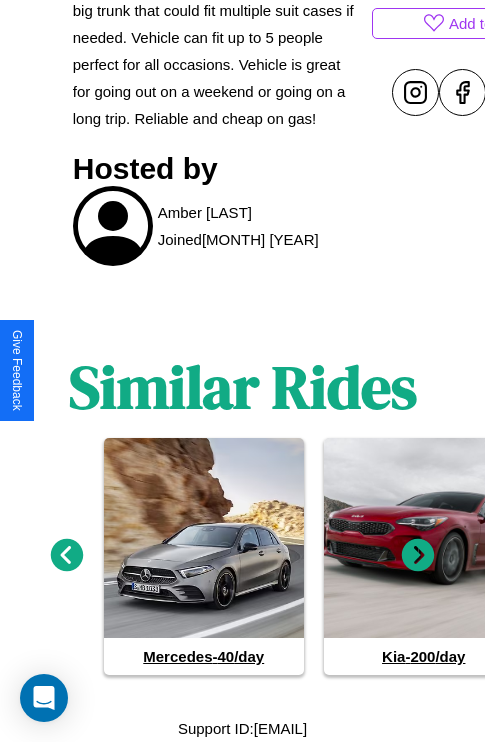 scroll, scrollTop: 913, scrollLeft: 0, axis: vertical 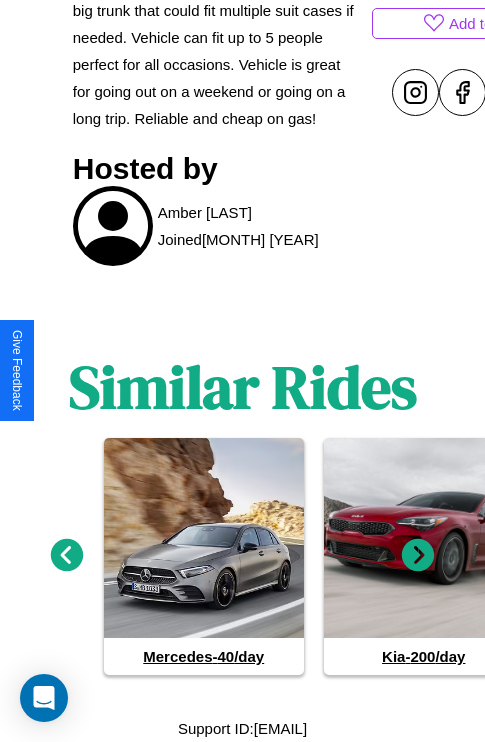 click 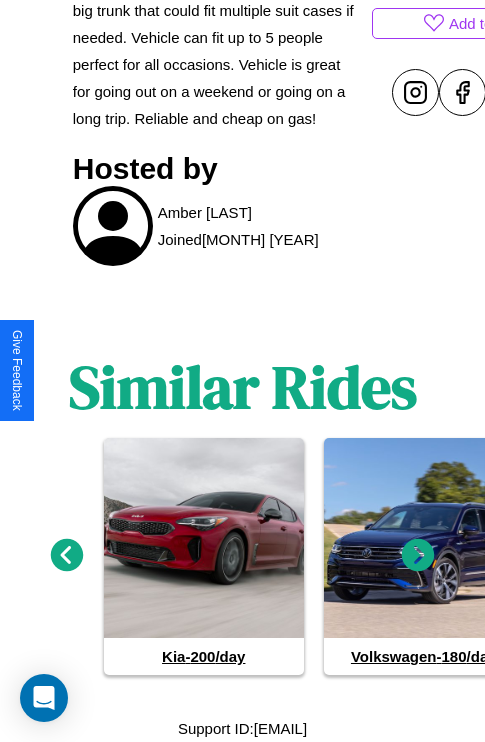 click 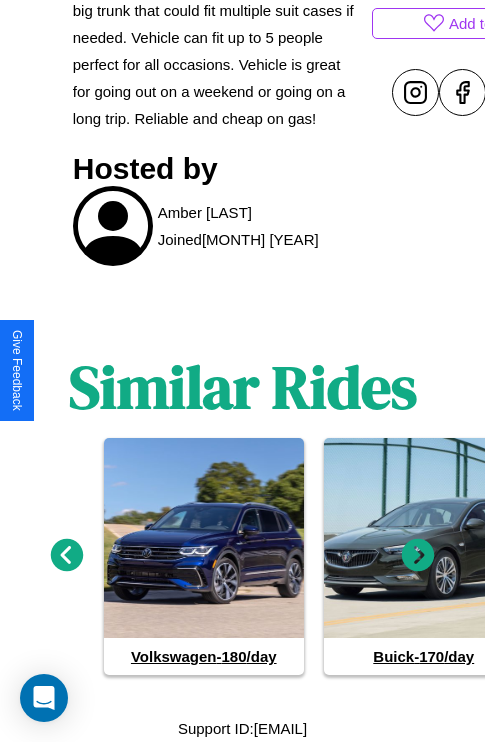 click 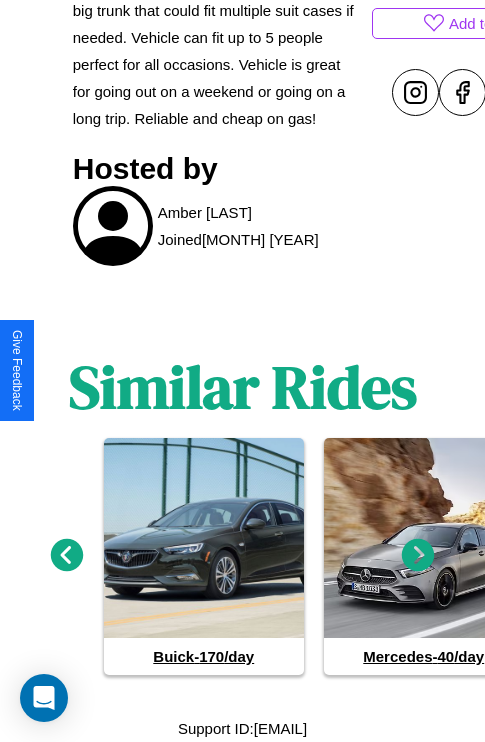 click 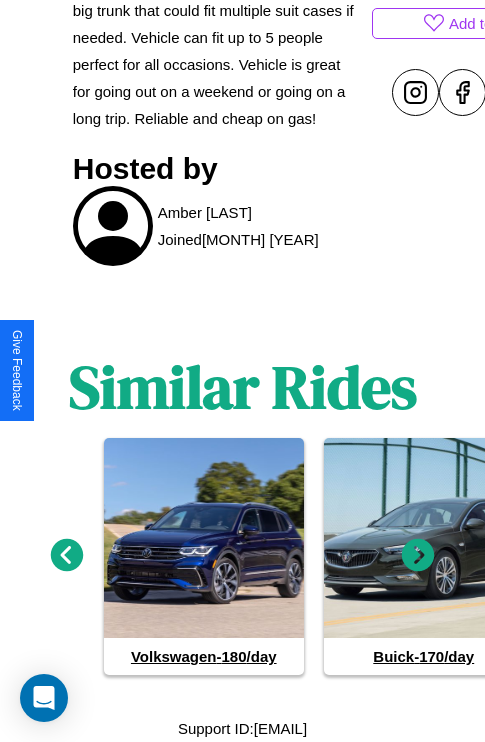 click 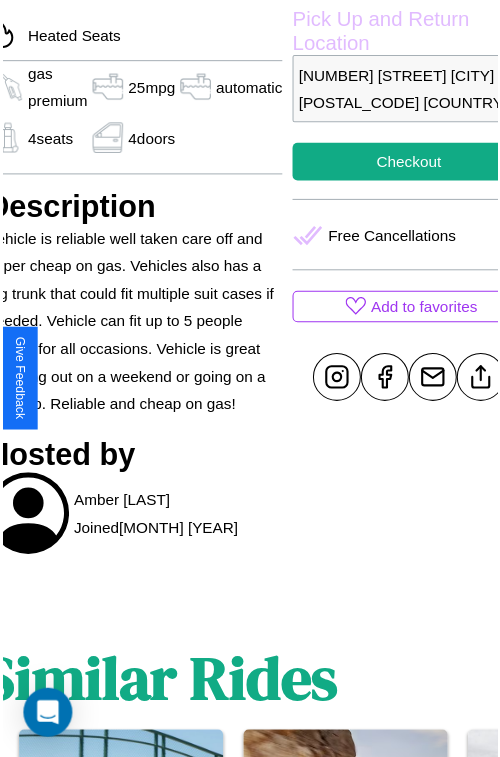 scroll, scrollTop: 520, scrollLeft: 107, axis: both 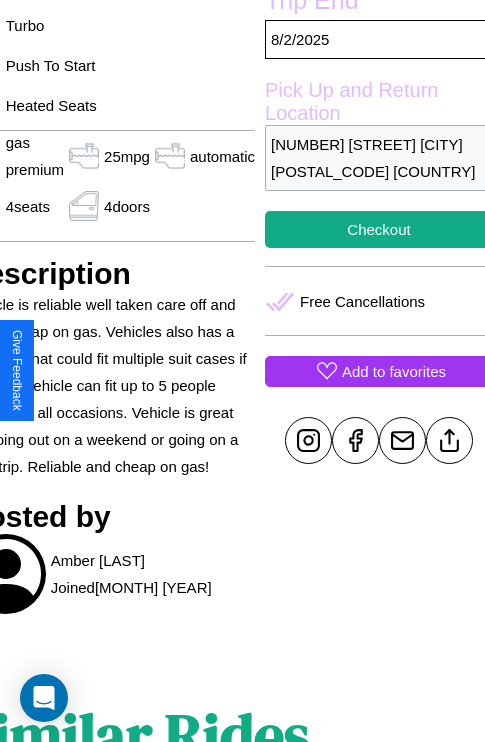 click on "Add to favorites" at bounding box center [394, 371] 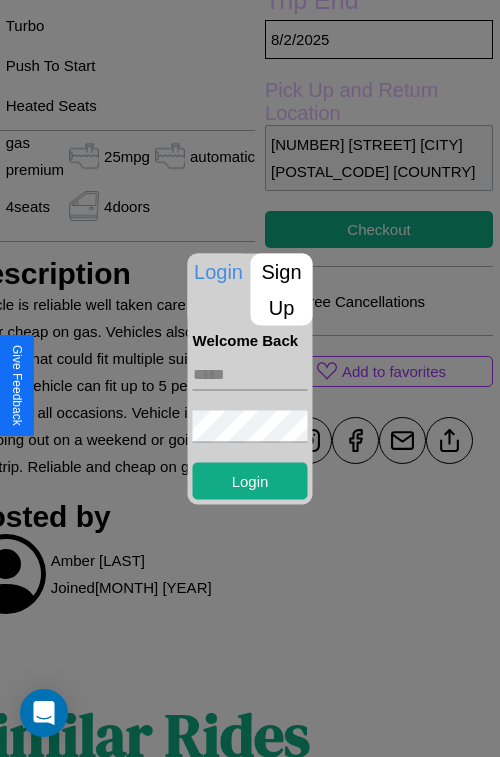 click on "Sign Up" at bounding box center [282, 289] 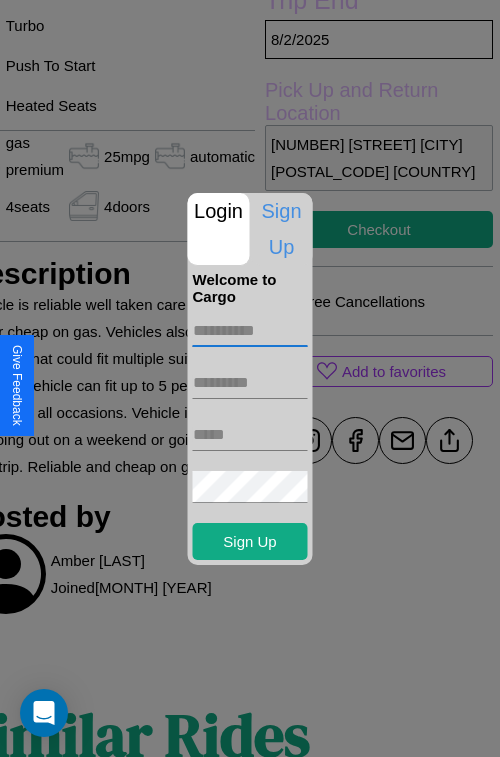 click at bounding box center (250, 331) 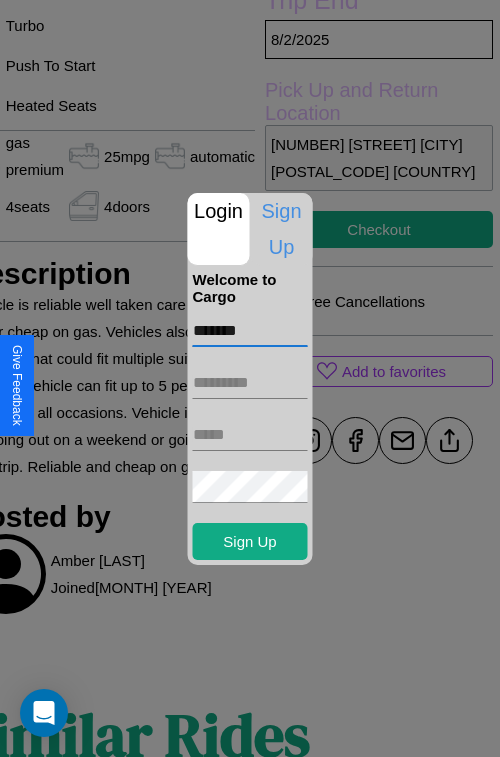type on "*******" 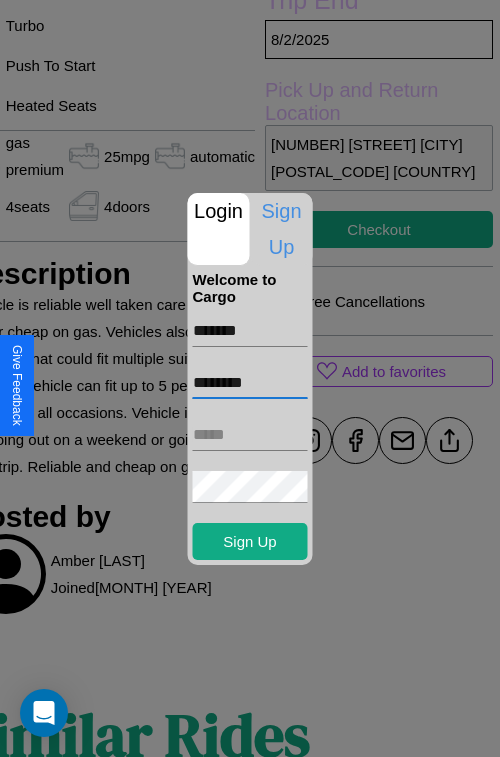 type on "********" 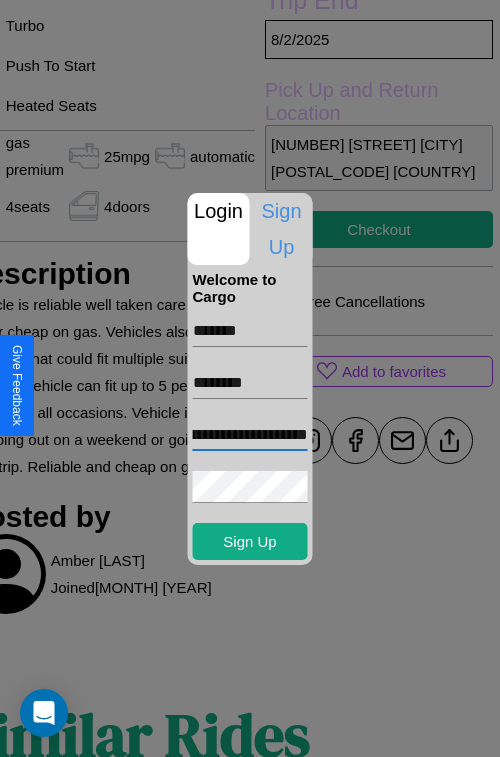 scroll, scrollTop: 0, scrollLeft: 72, axis: horizontal 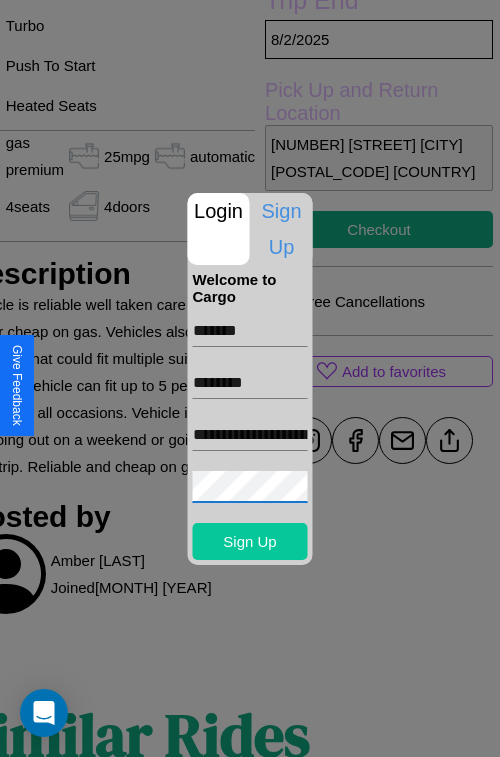 click on "Sign Up" at bounding box center [250, 541] 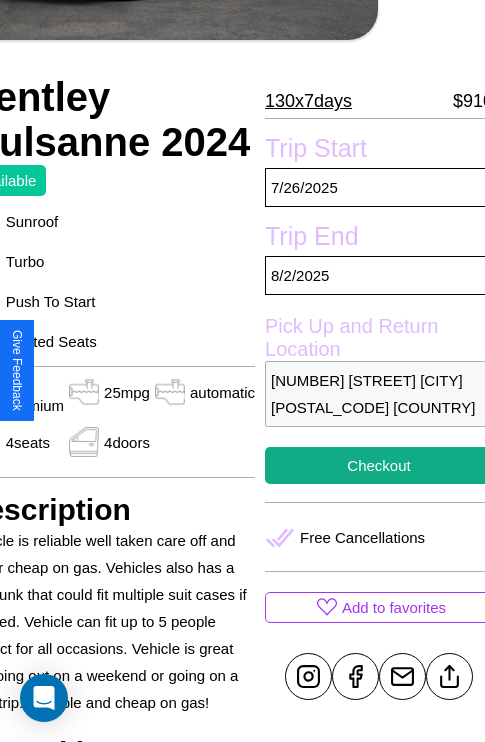 scroll, scrollTop: 100, scrollLeft: 107, axis: both 